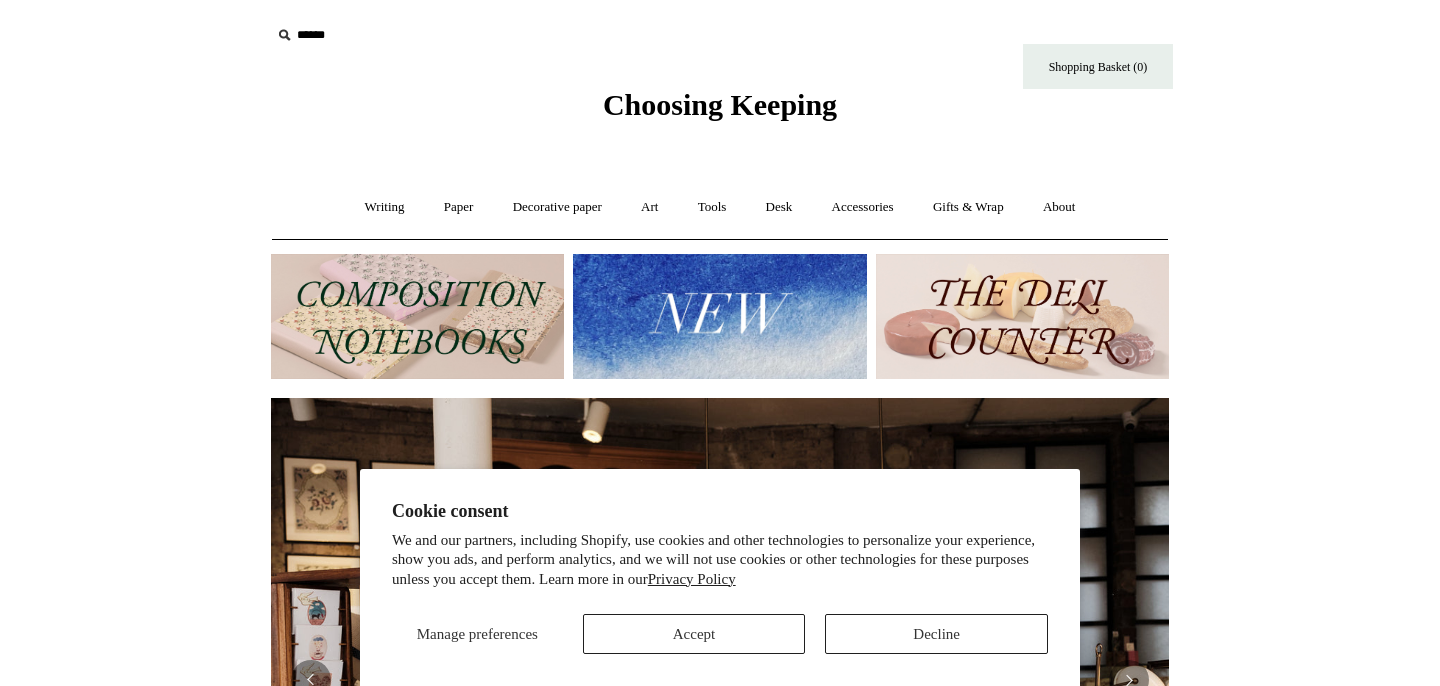 scroll, scrollTop: 0, scrollLeft: 0, axis: both 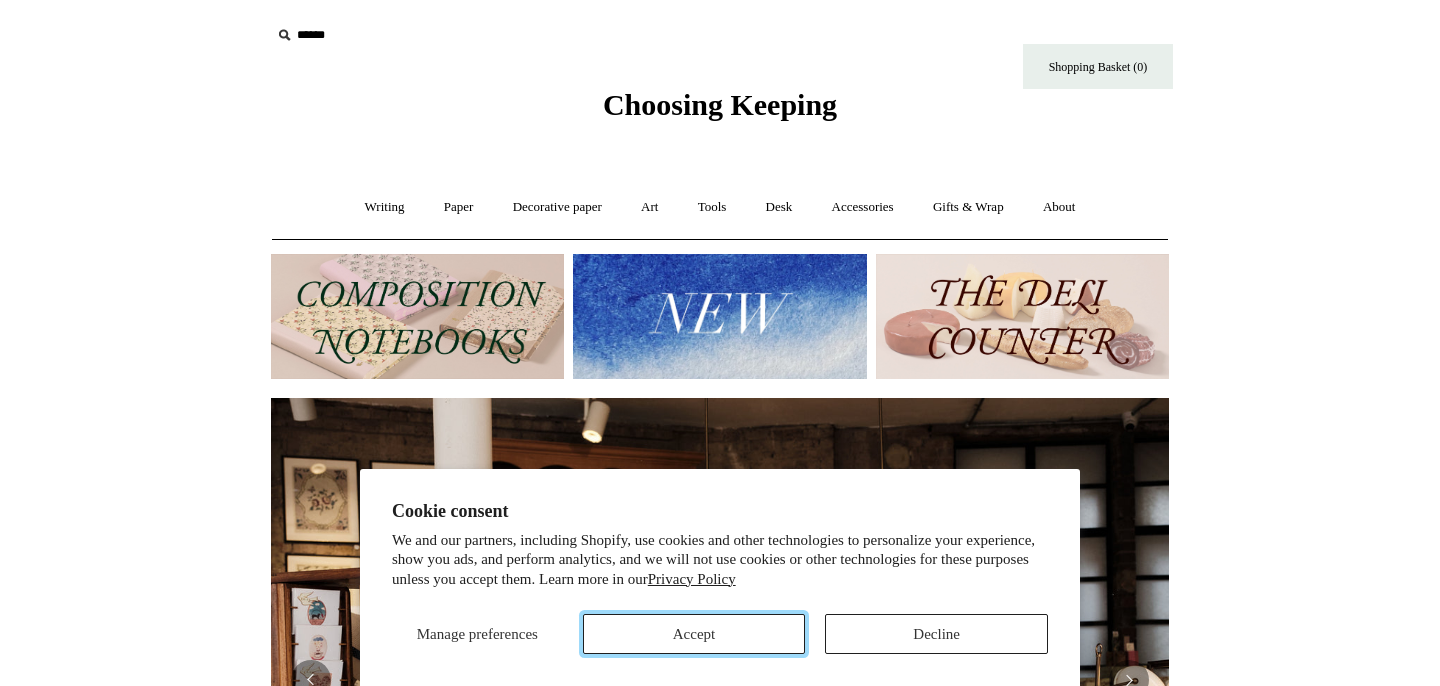 click on "Accept" at bounding box center (694, 634) 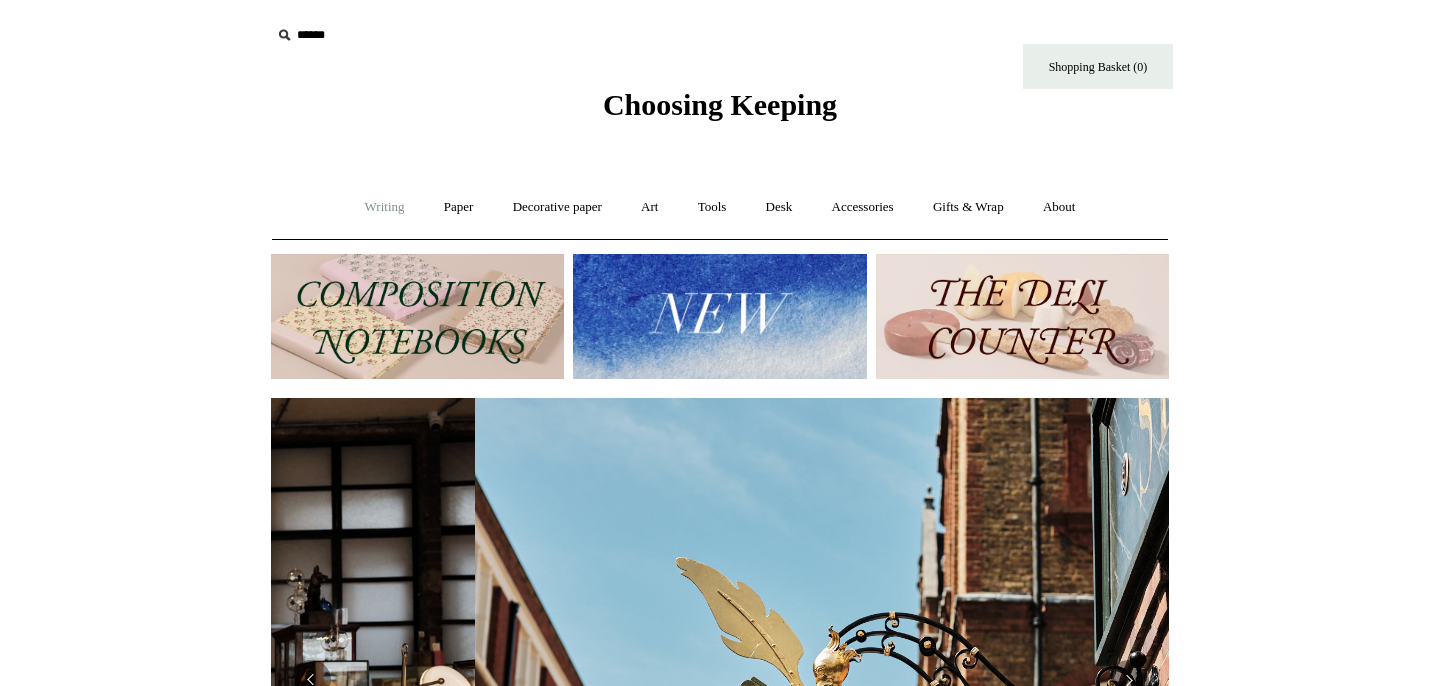 click on "Writing +" at bounding box center [385, 207] 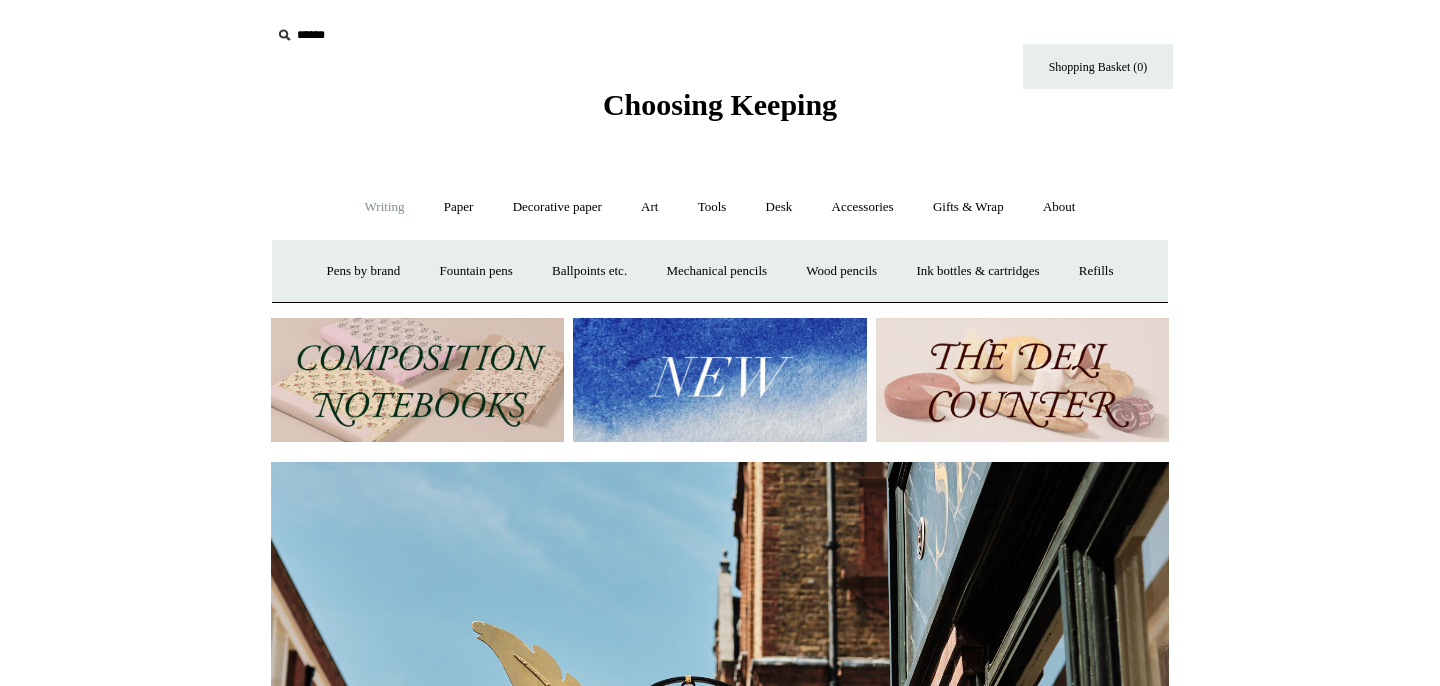 scroll, scrollTop: 0, scrollLeft: 898, axis: horizontal 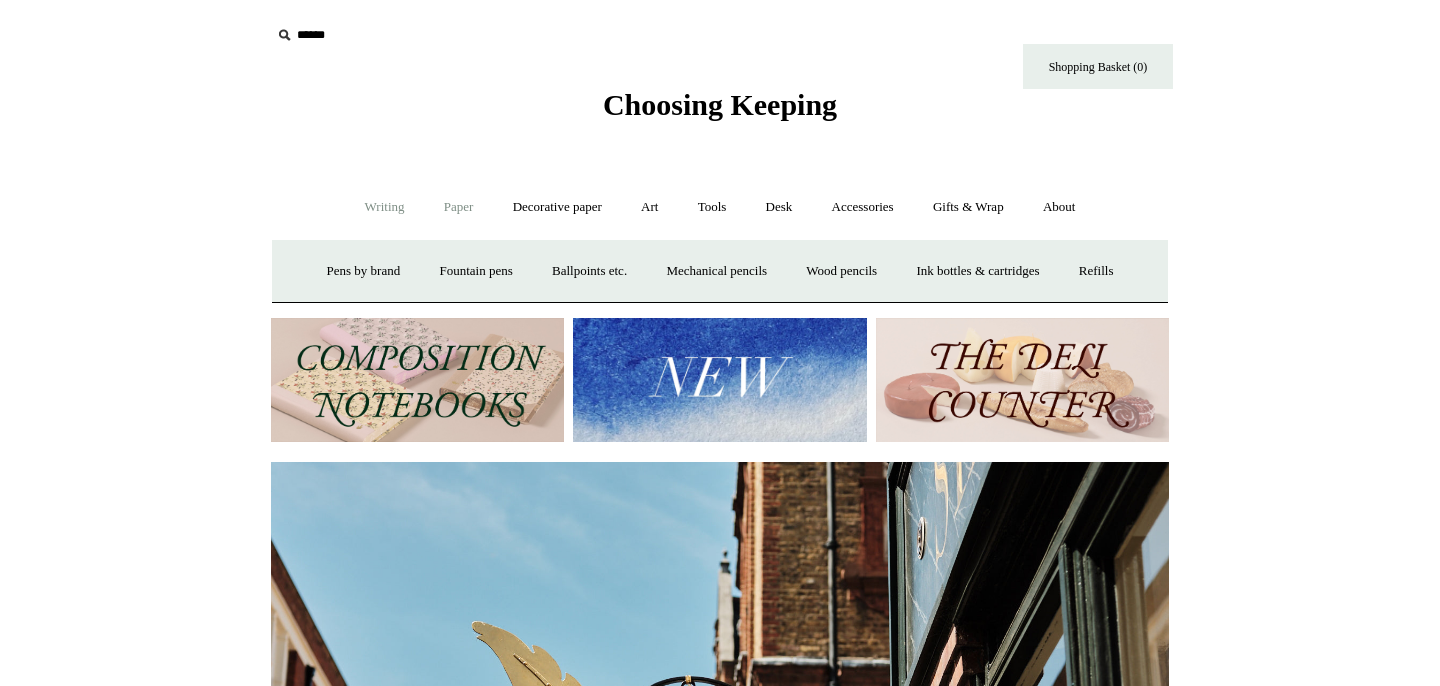 click on "Paper +" at bounding box center (459, 207) 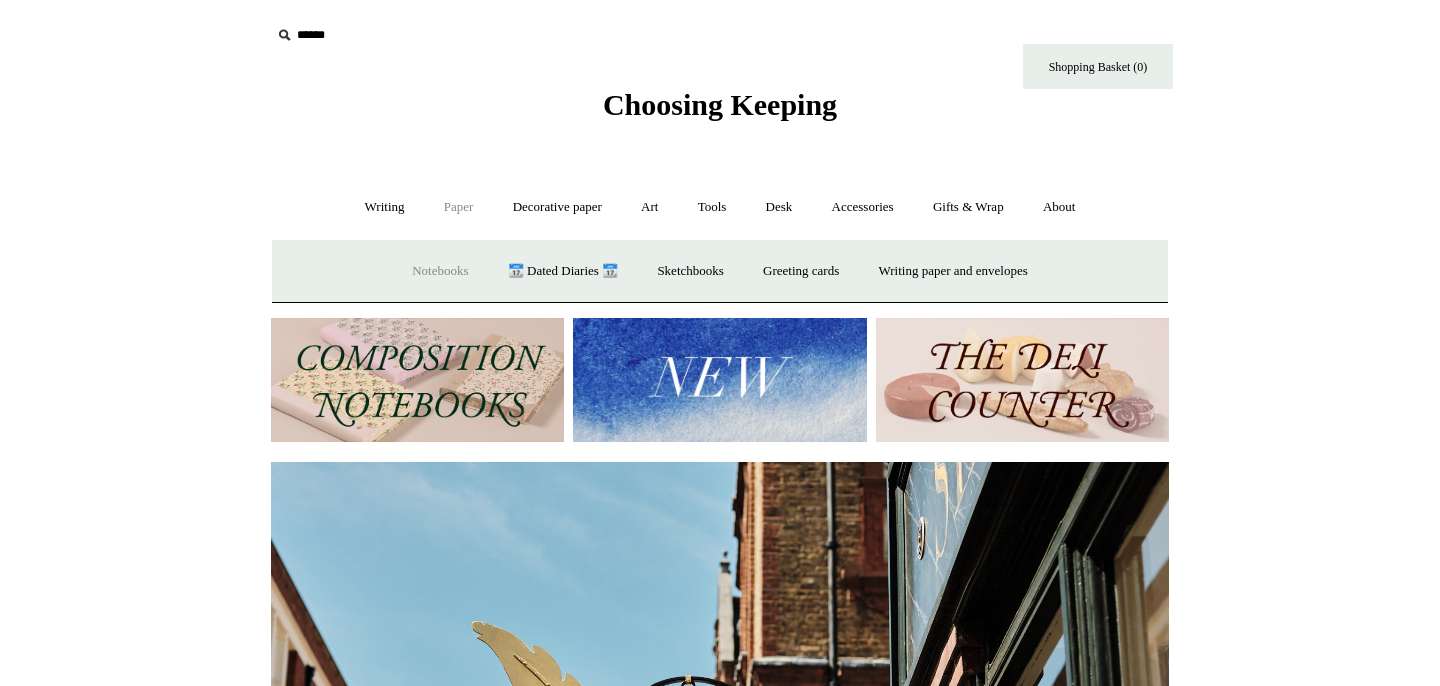 click on "Notebooks +" at bounding box center (440, 271) 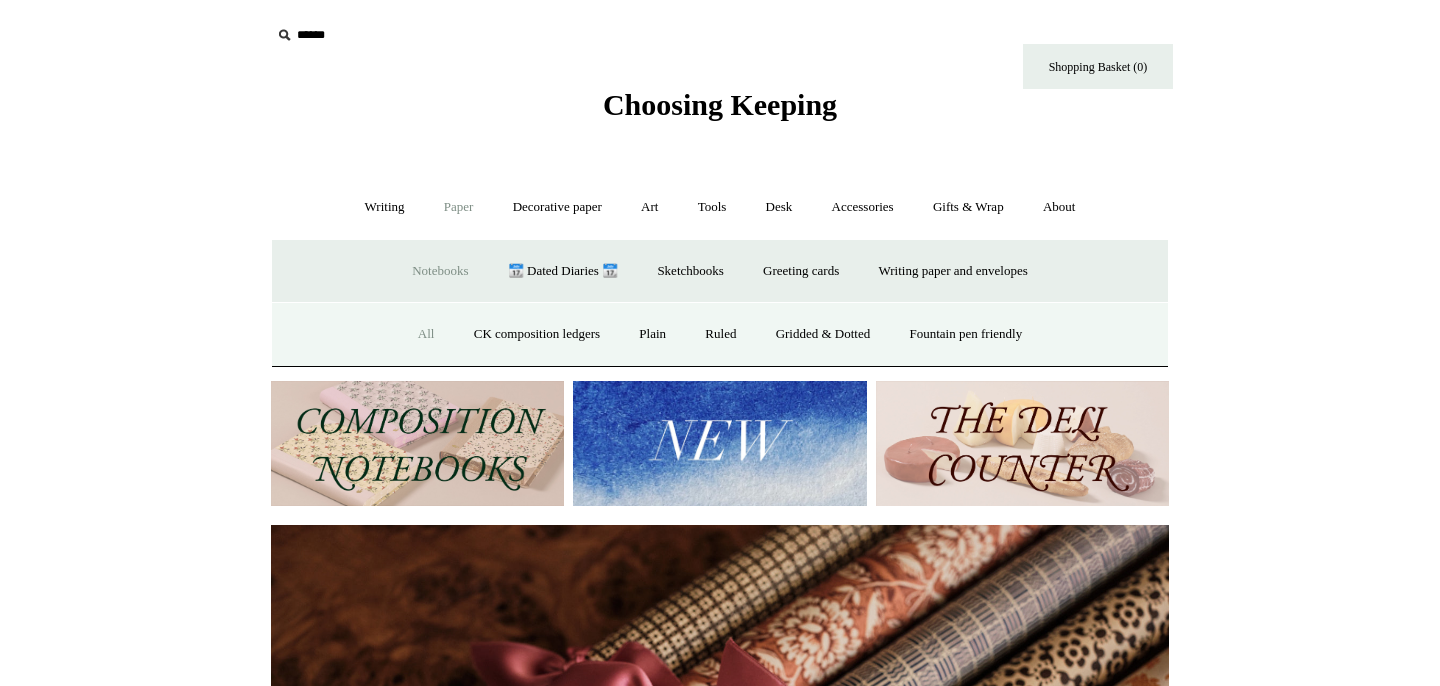 scroll, scrollTop: 0, scrollLeft: 1796, axis: horizontal 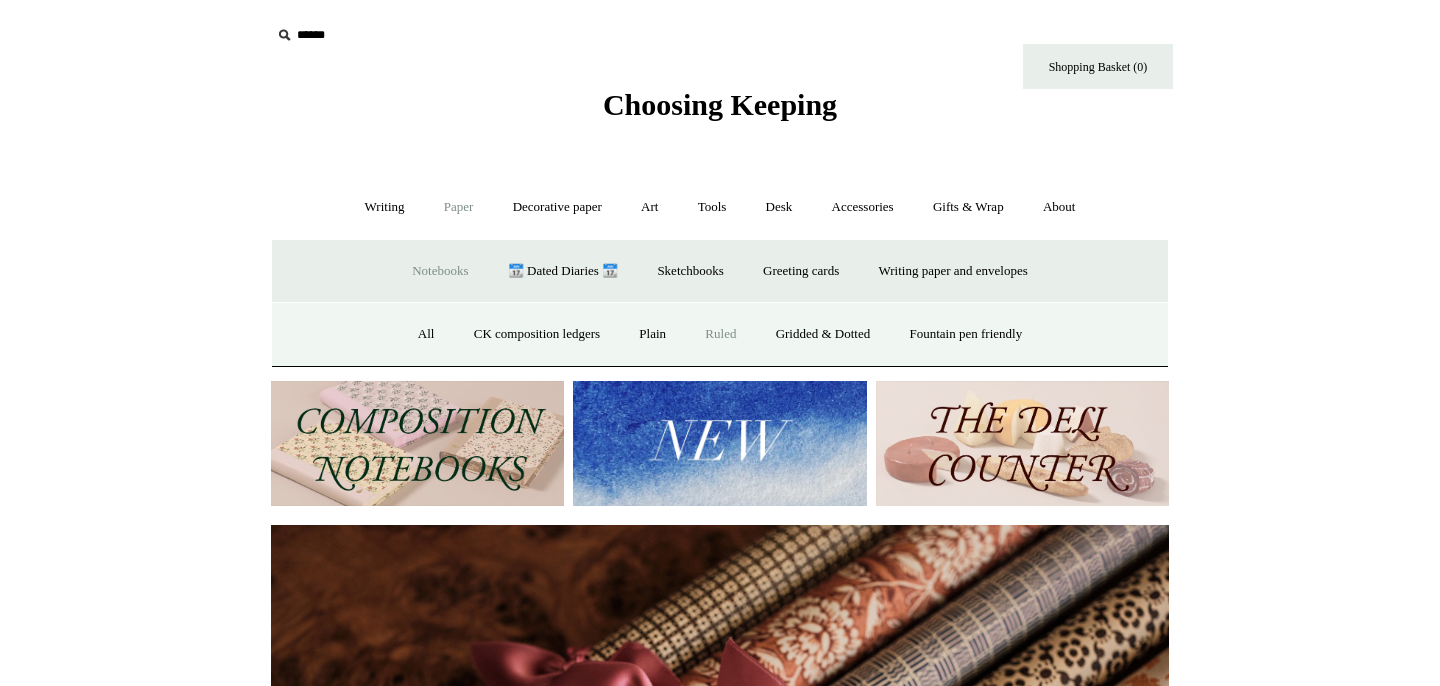 click on "Ruled" at bounding box center [720, 334] 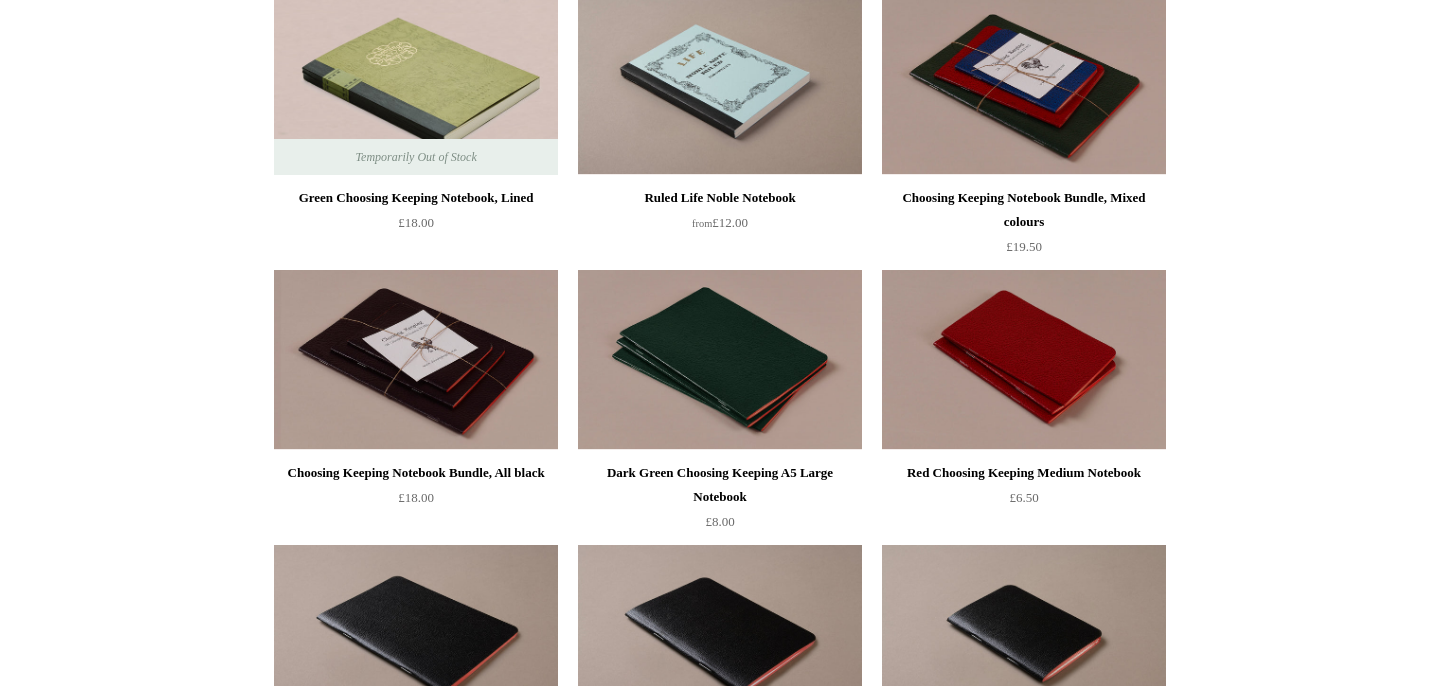 scroll, scrollTop: 264, scrollLeft: 0, axis: vertical 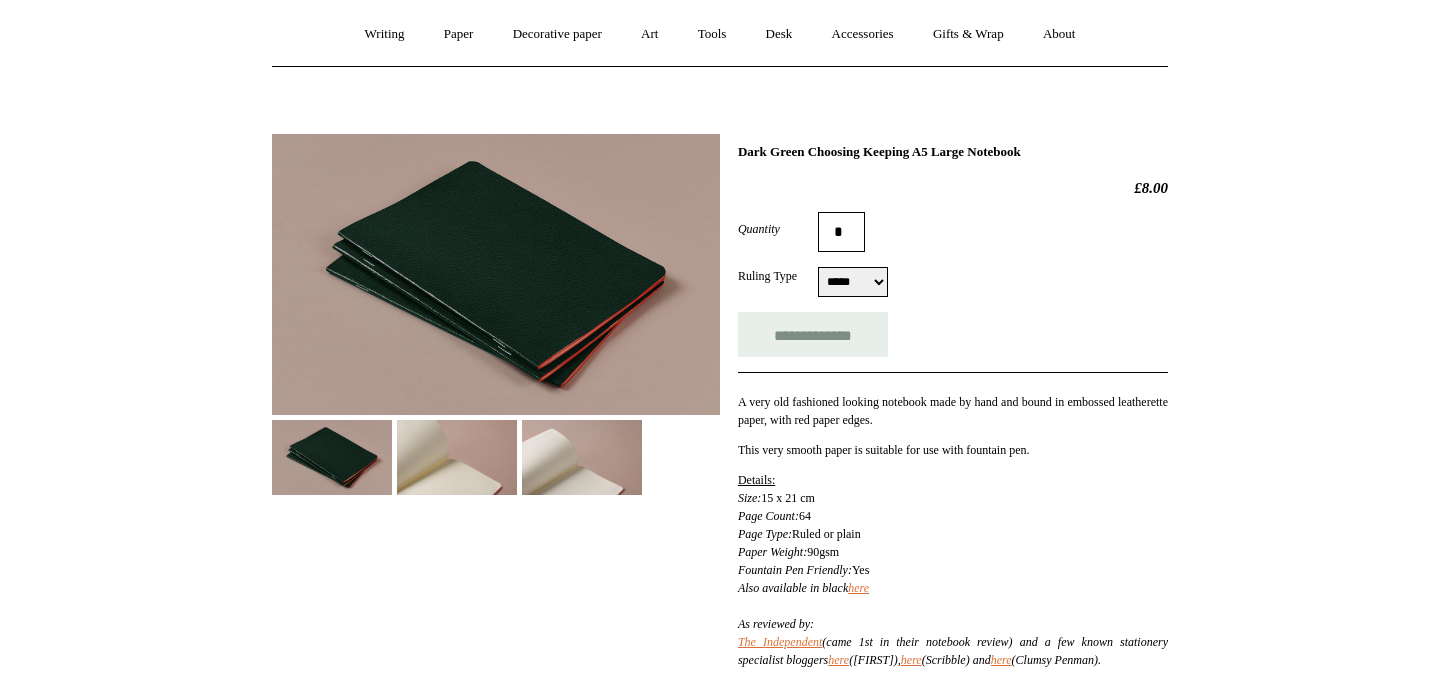 click at bounding box center (457, 457) 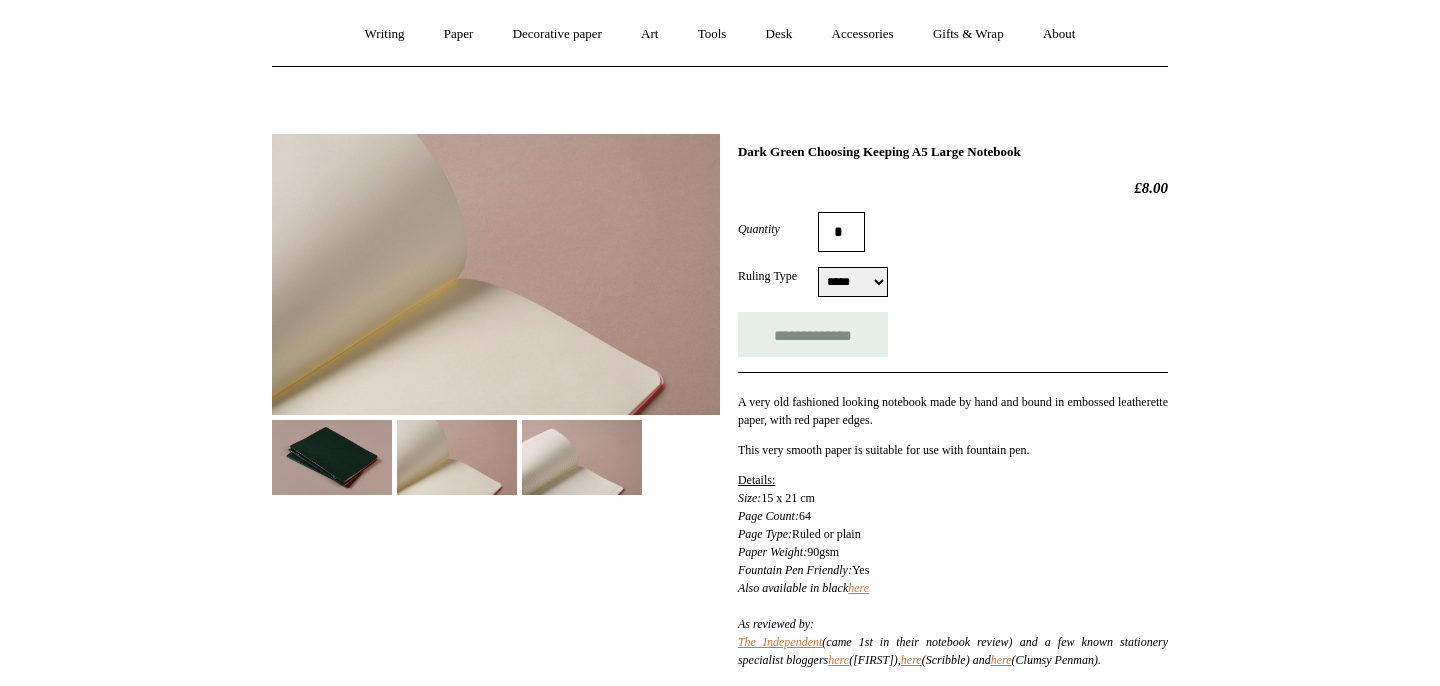 click on "***** *****" at bounding box center (853, 282) 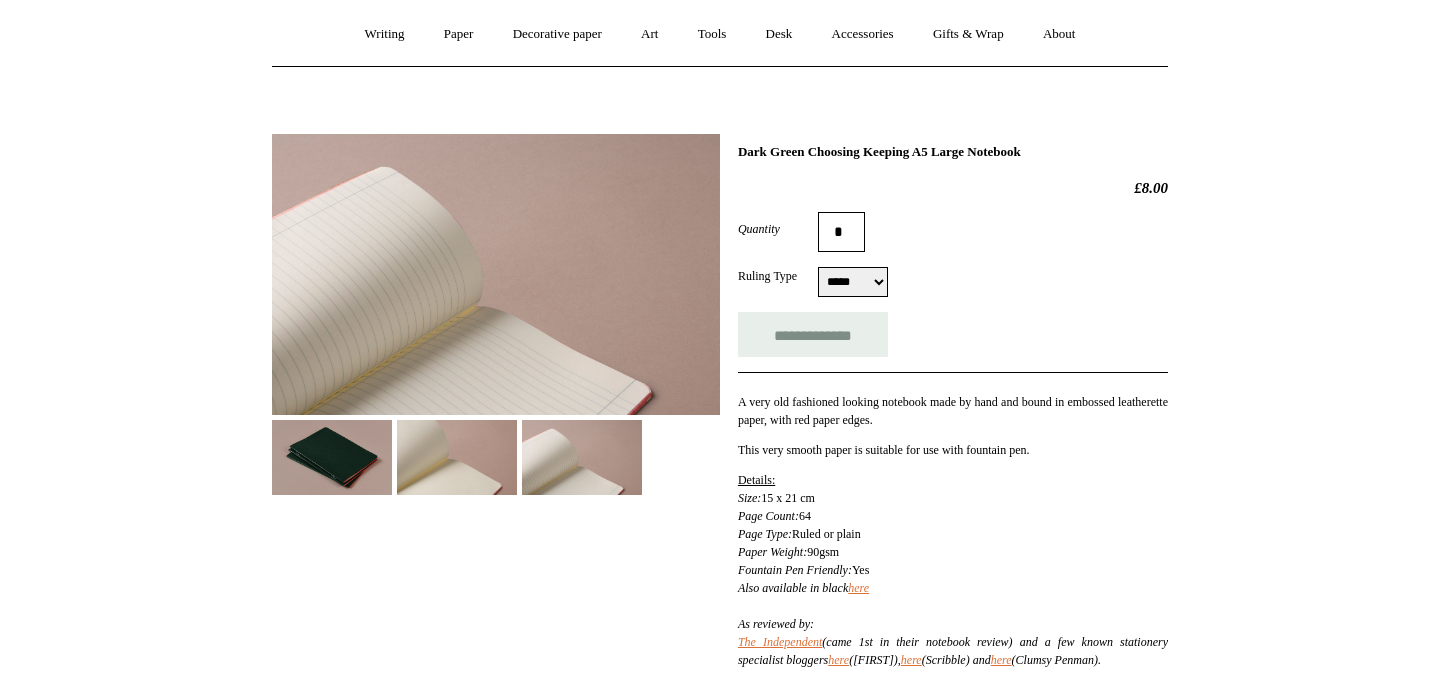 click at bounding box center (457, 457) 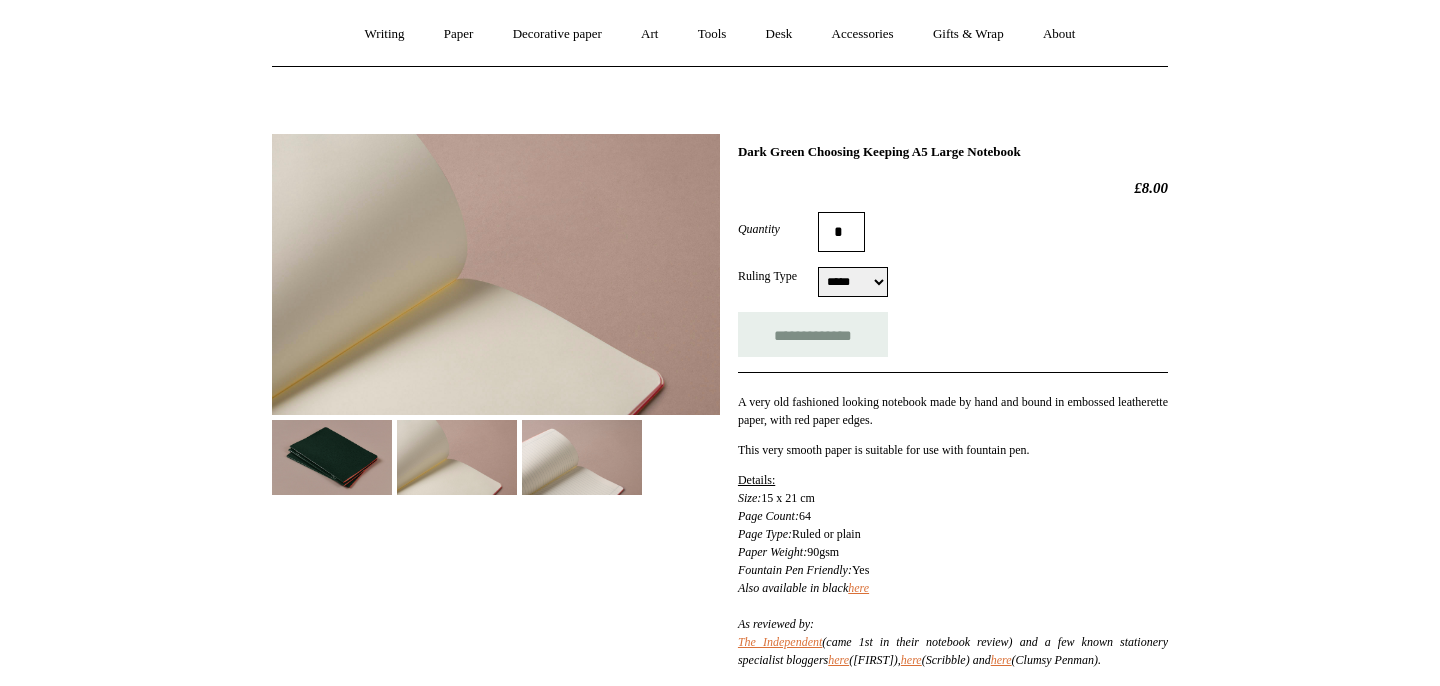 click at bounding box center (332, 457) 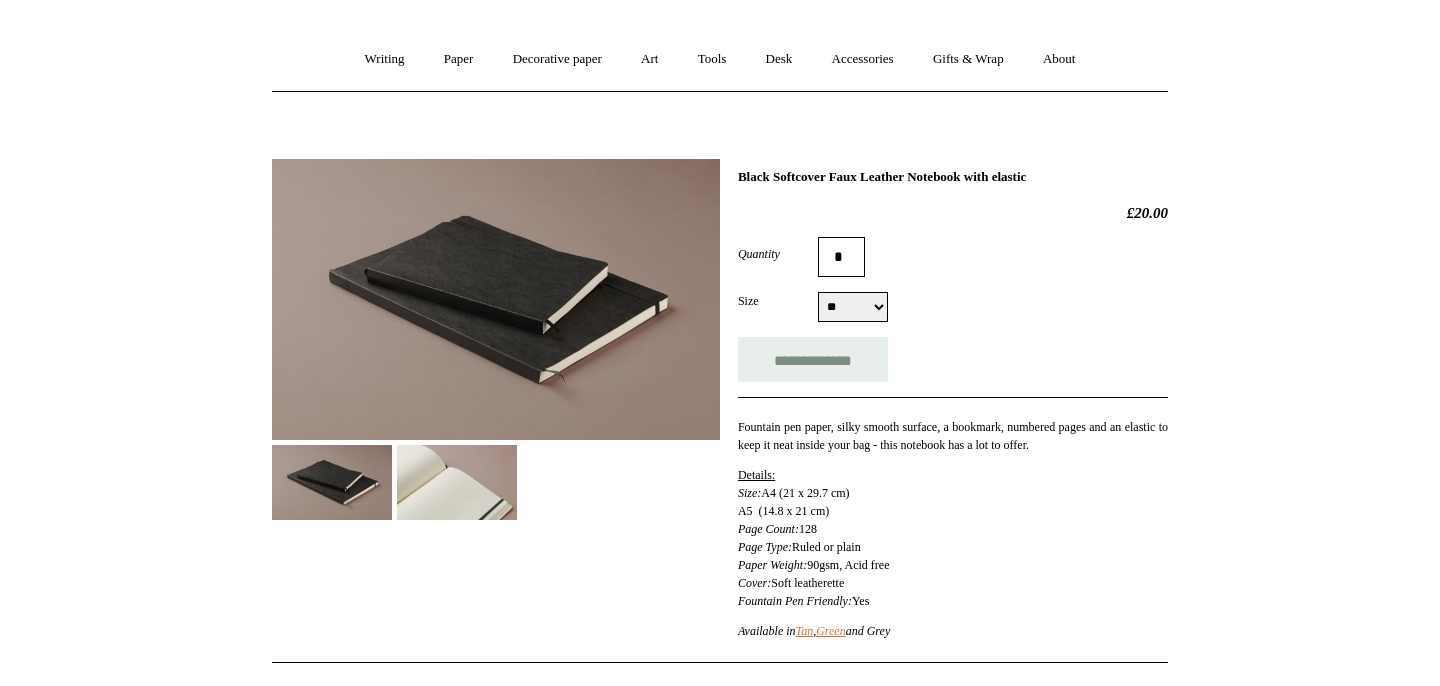 scroll, scrollTop: 216, scrollLeft: 0, axis: vertical 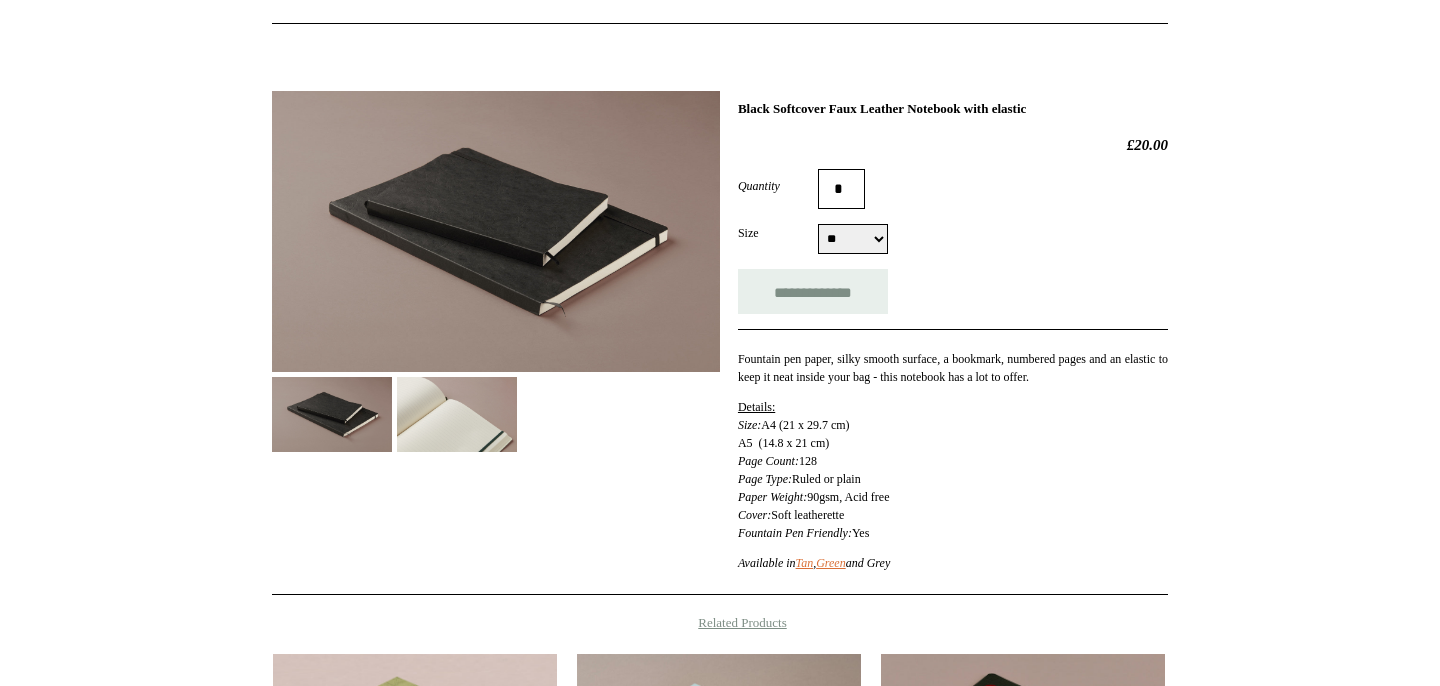 click at bounding box center (457, 414) 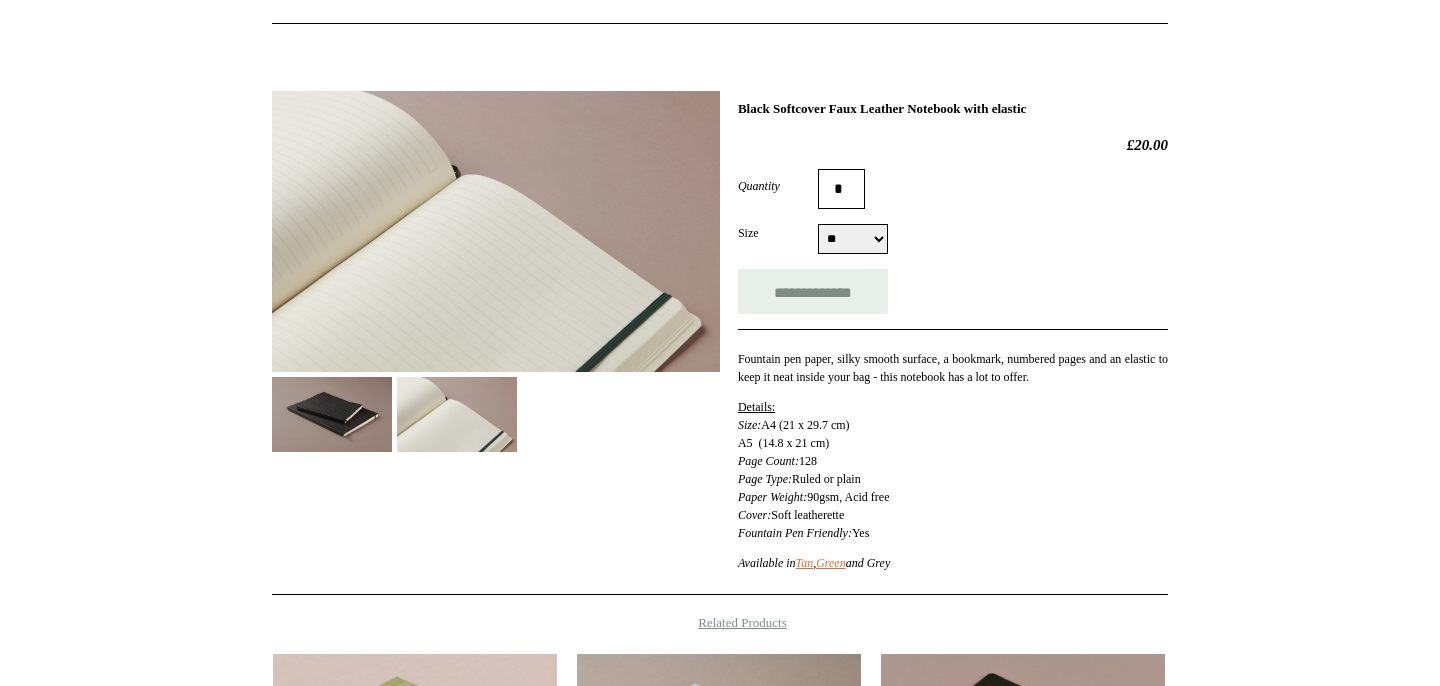 click at bounding box center (332, 414) 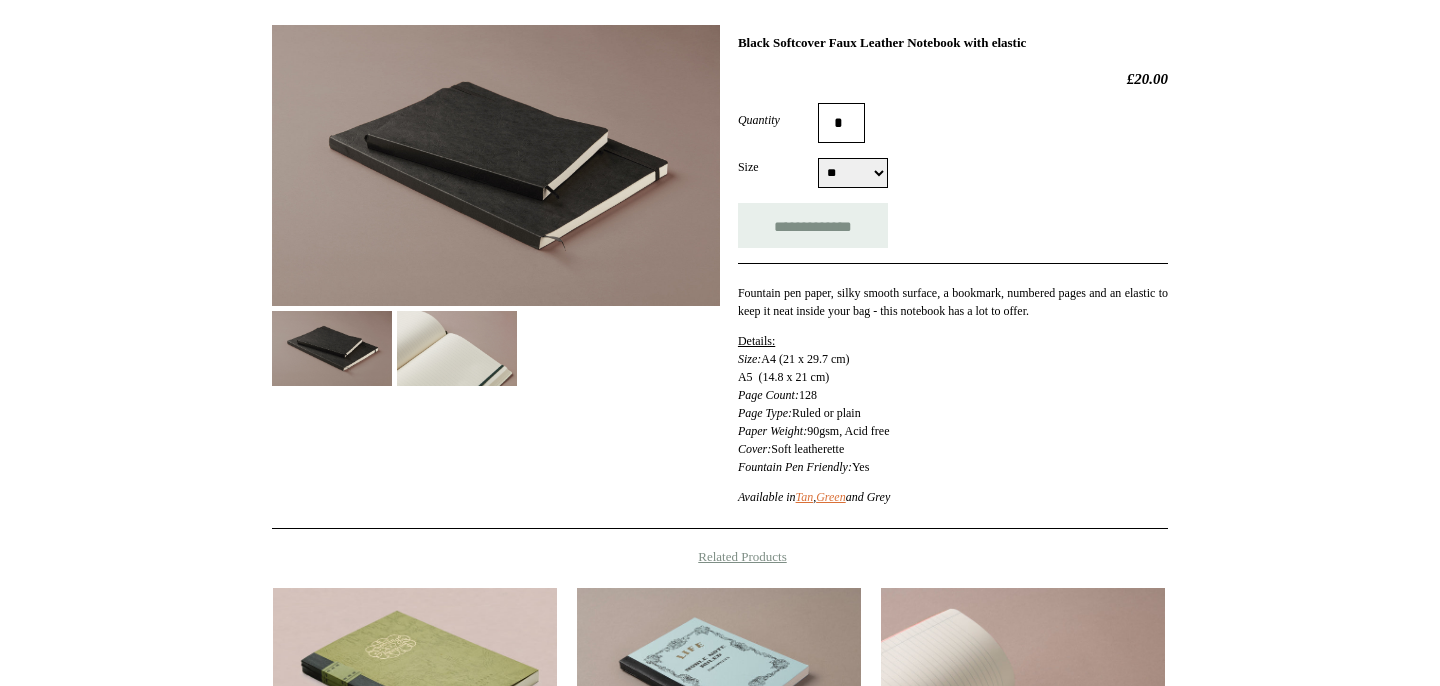 scroll, scrollTop: 240, scrollLeft: 0, axis: vertical 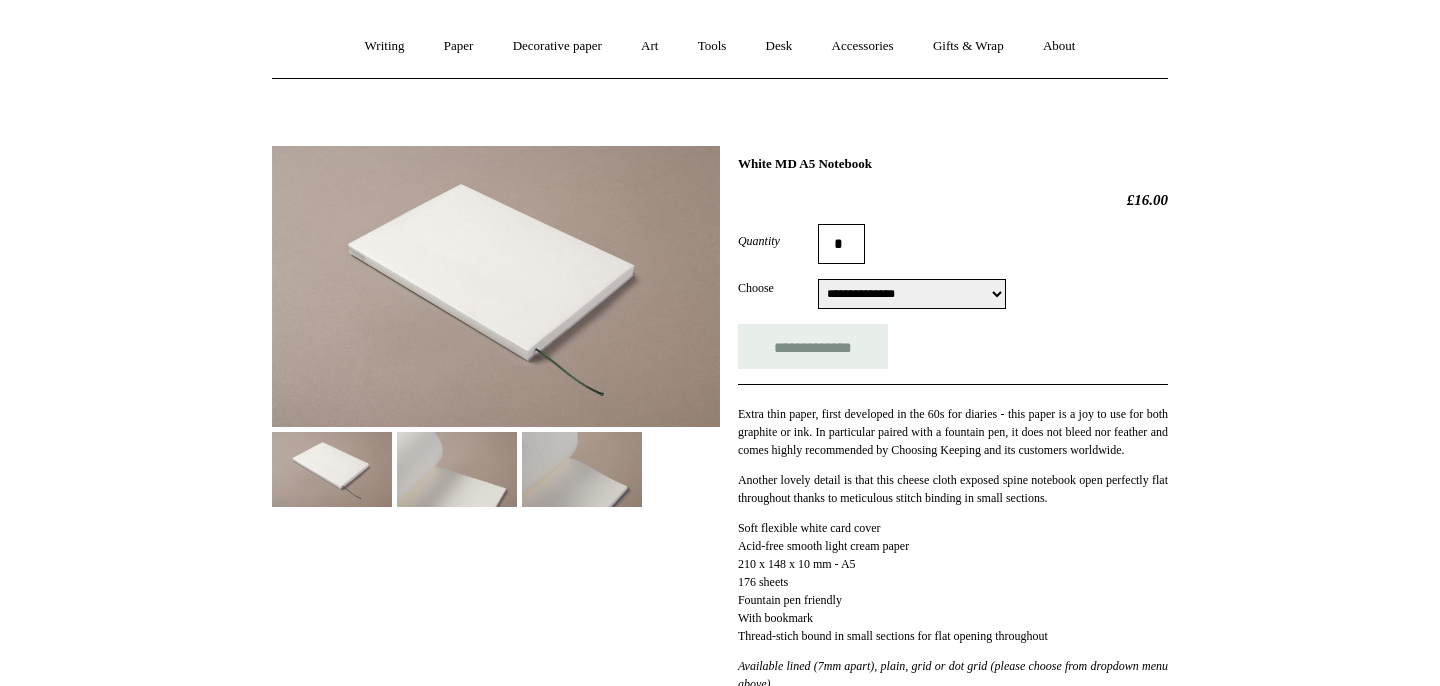 click on "**********" at bounding box center [912, 294] 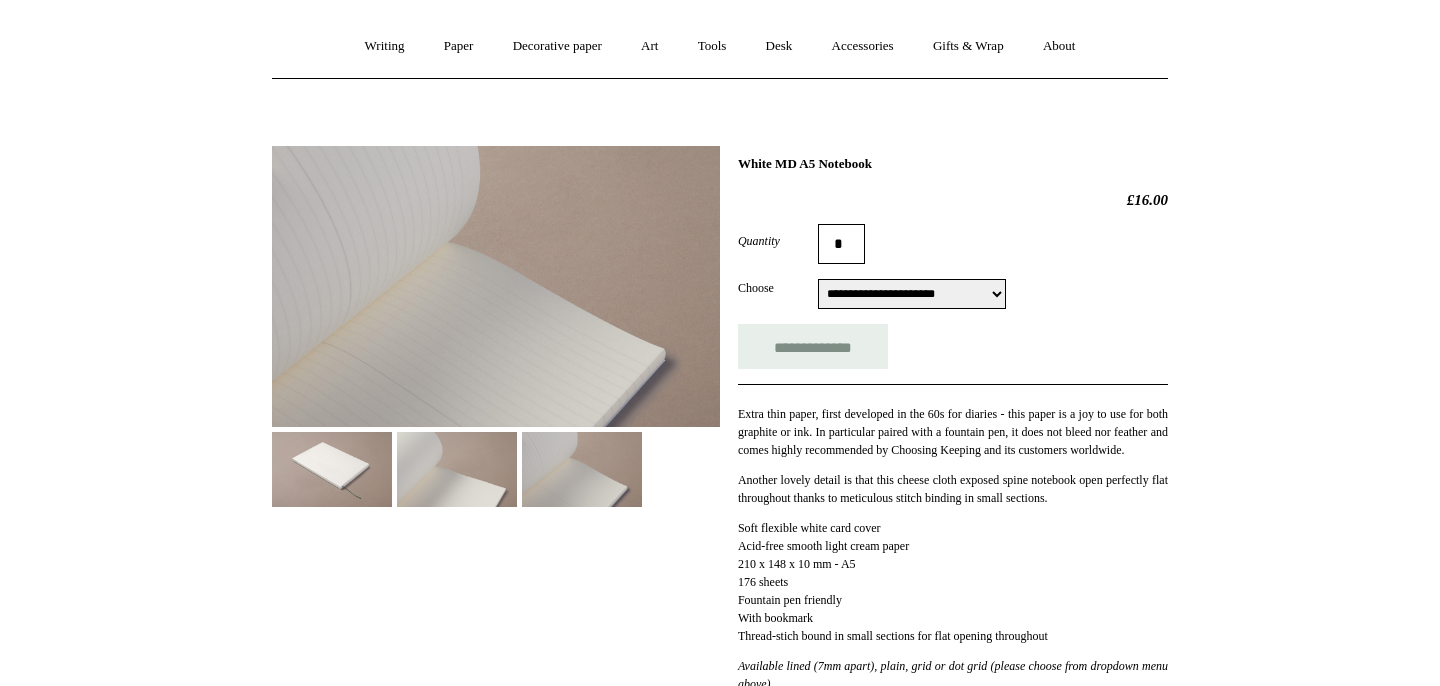 click at bounding box center [457, 469] 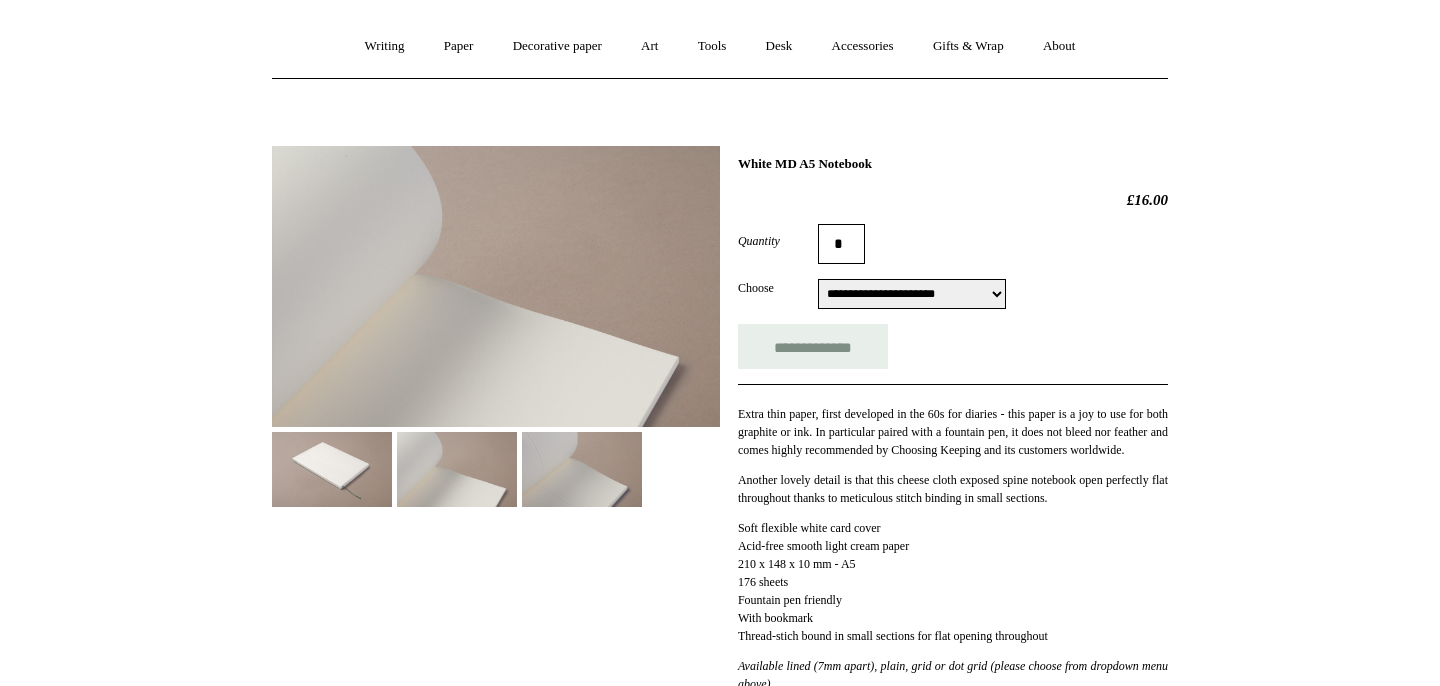 click at bounding box center [582, 469] 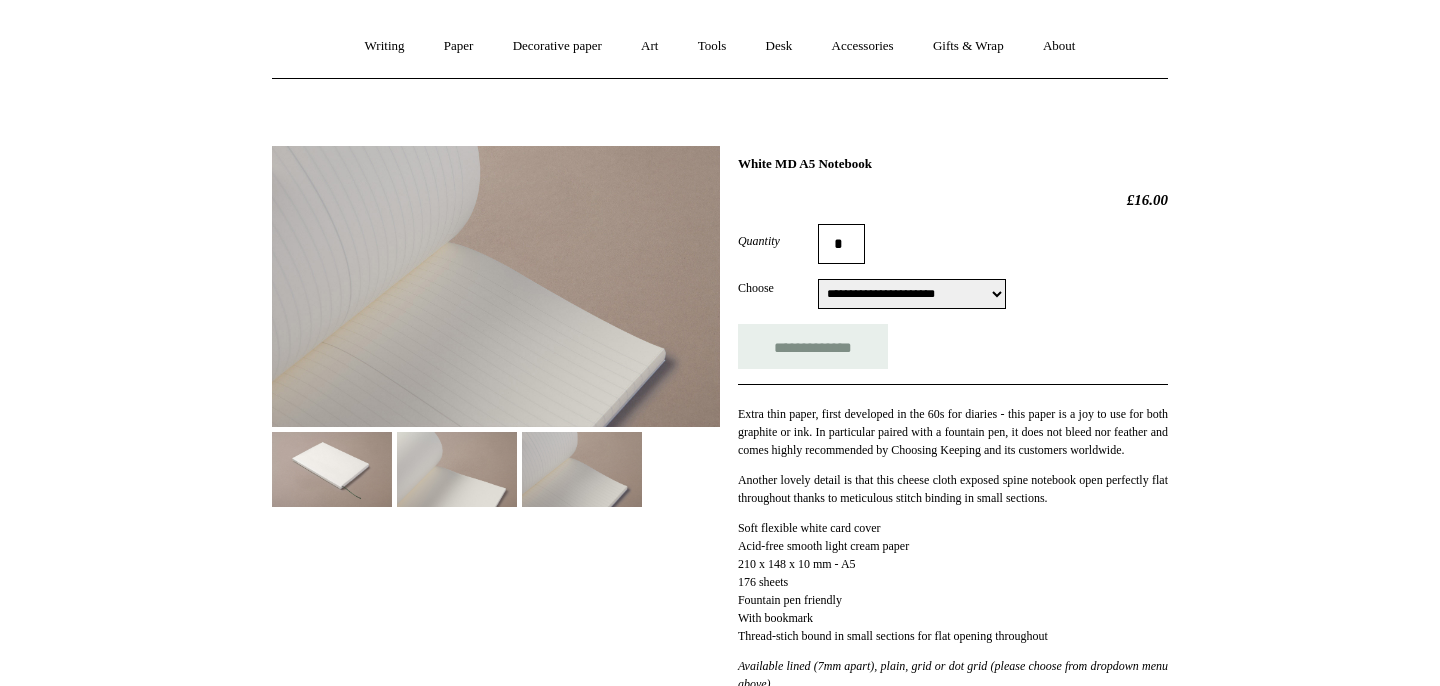 click at bounding box center (332, 469) 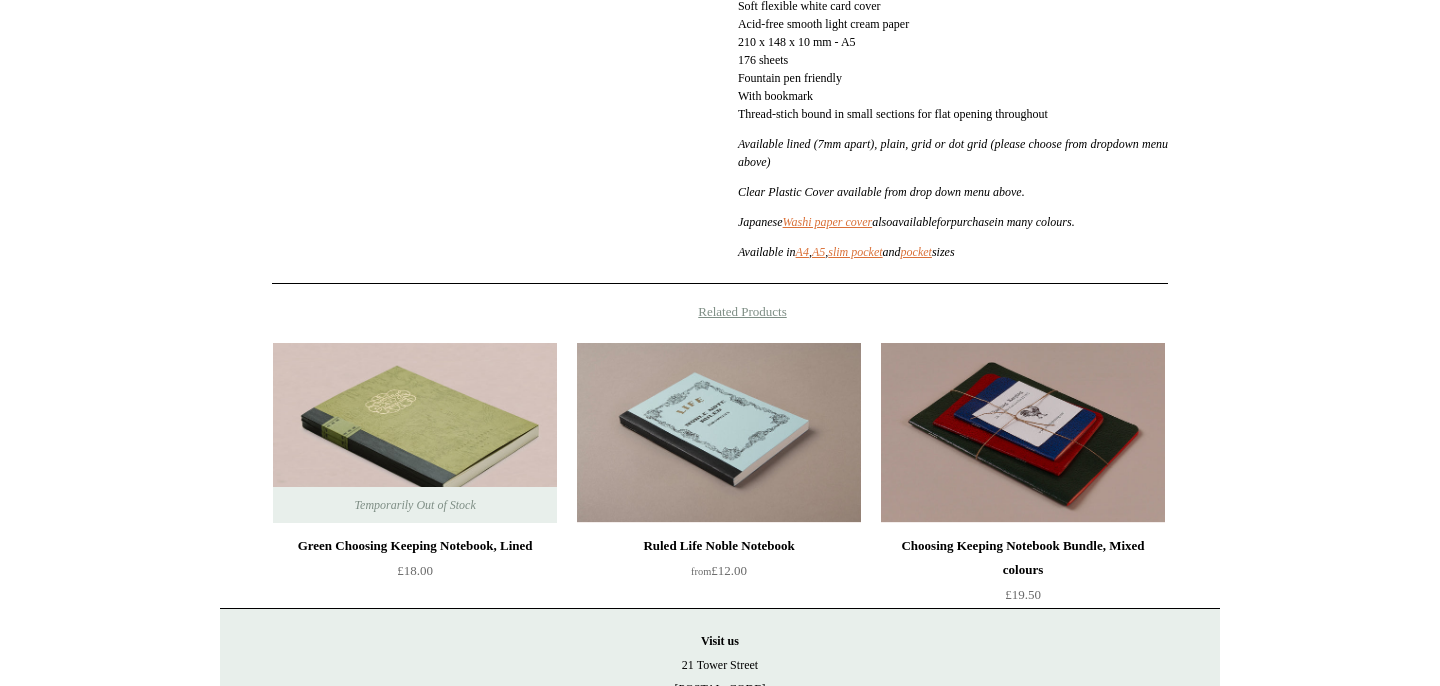 scroll, scrollTop: 0, scrollLeft: 0, axis: both 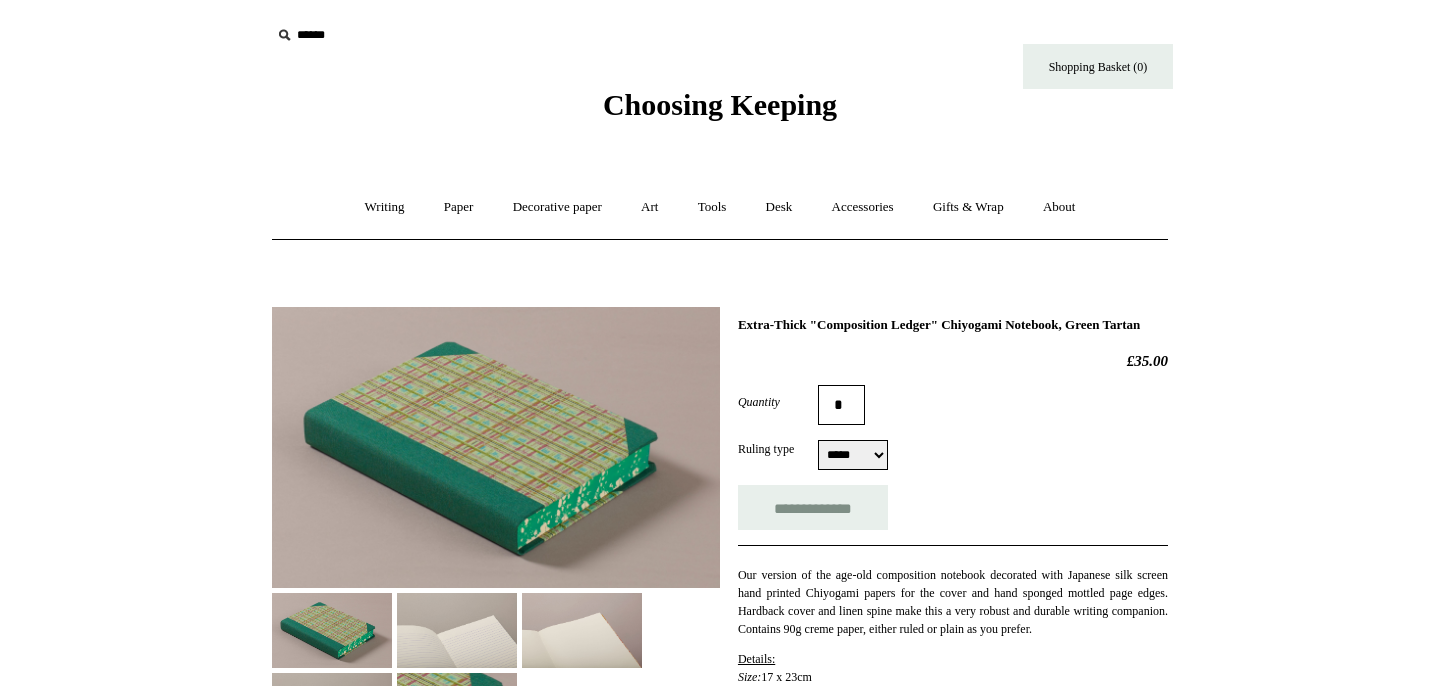 select on "*****" 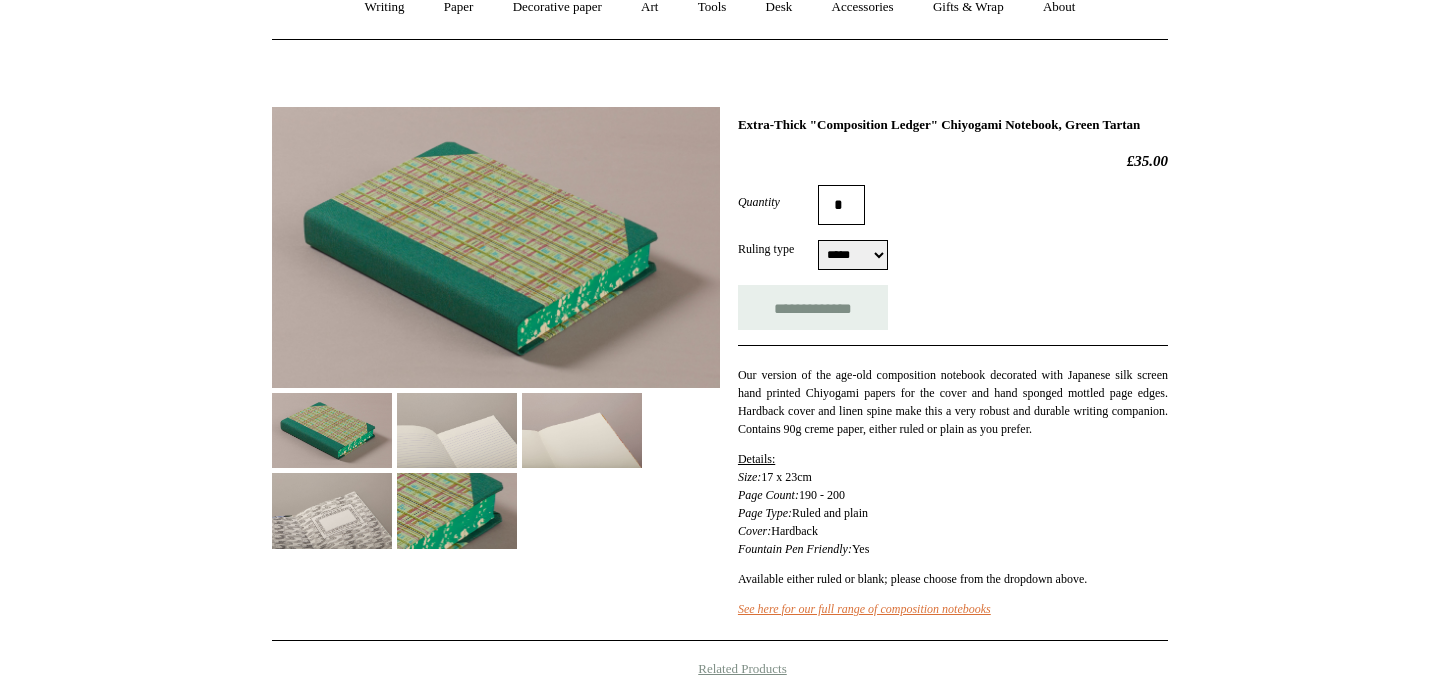 scroll, scrollTop: 203, scrollLeft: 0, axis: vertical 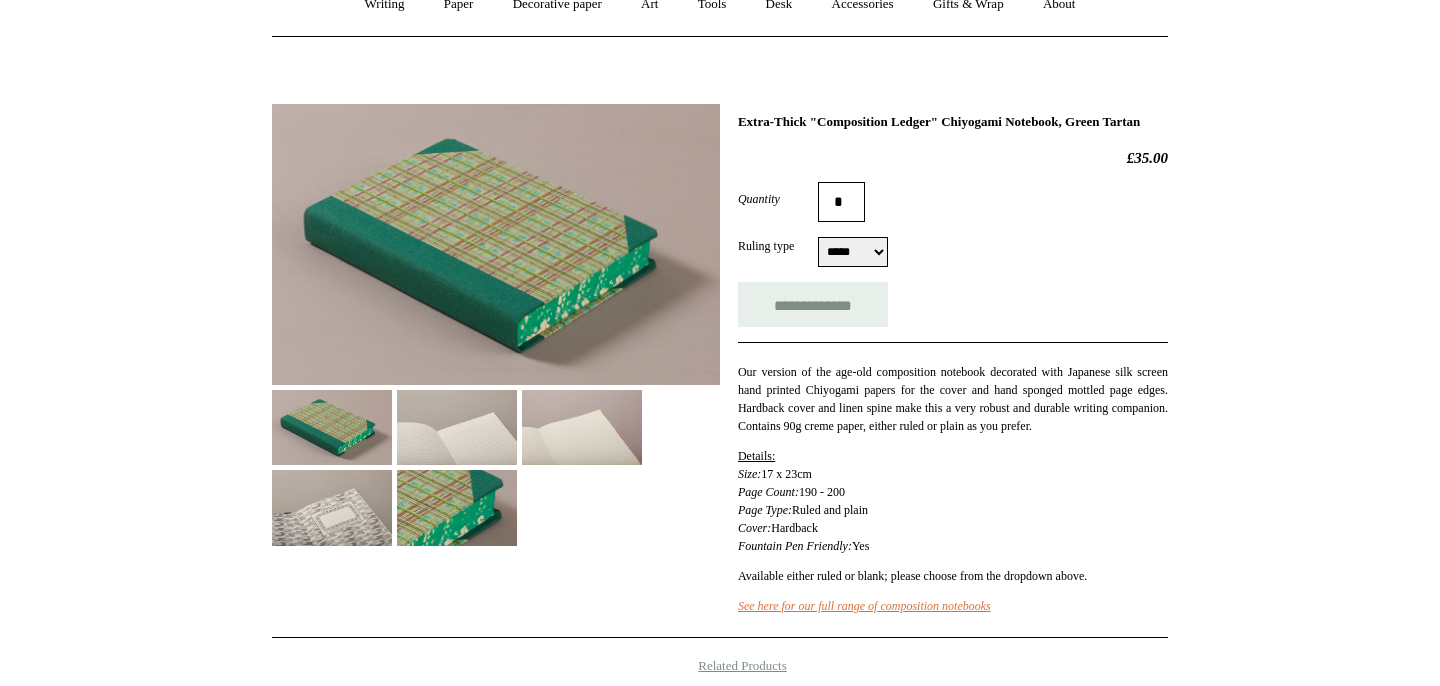 click at bounding box center [332, 427] 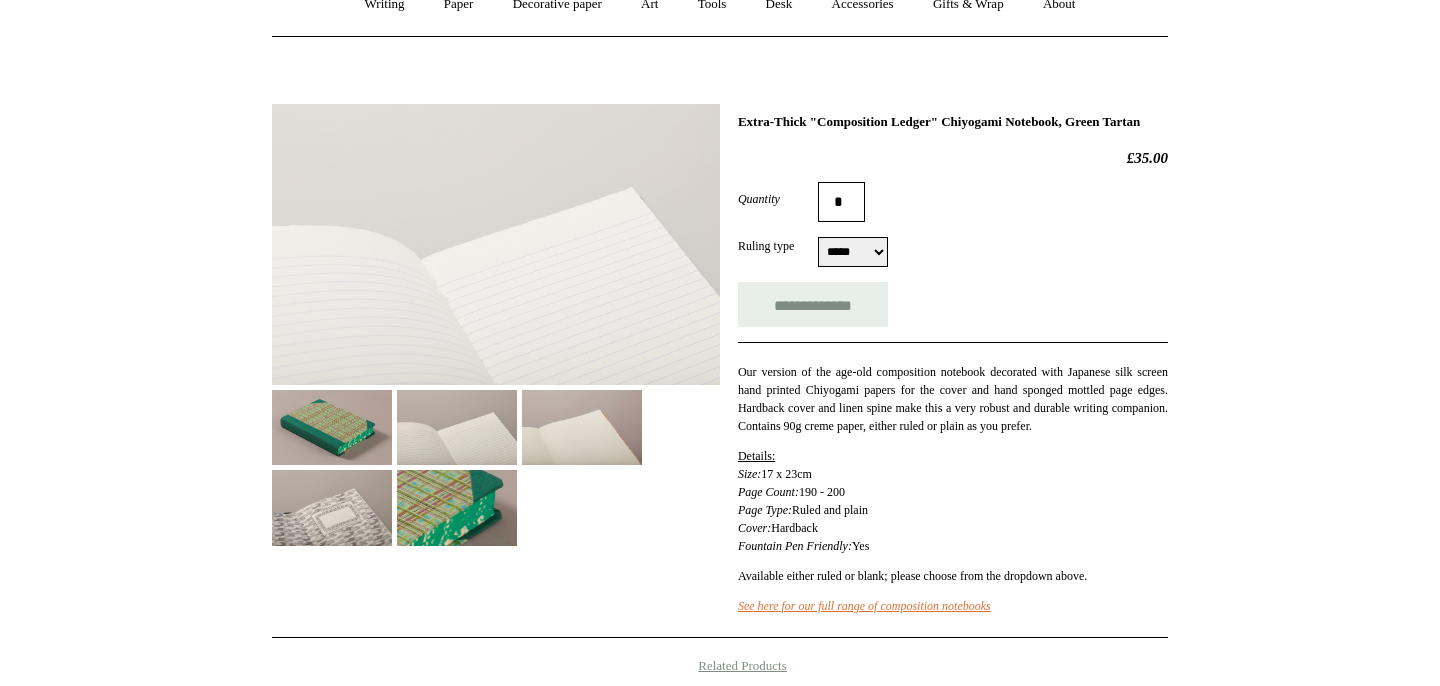 click at bounding box center (582, 427) 